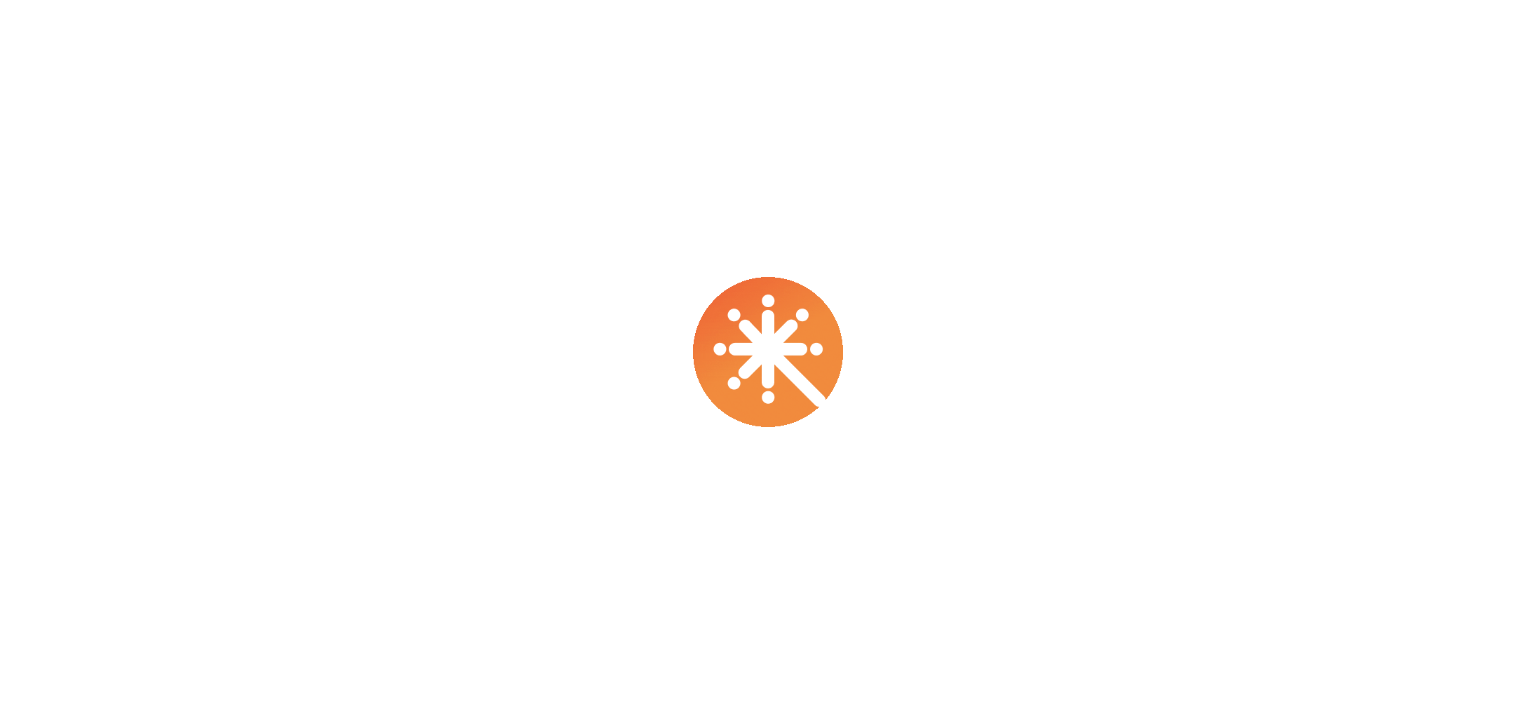scroll, scrollTop: 0, scrollLeft: 0, axis: both 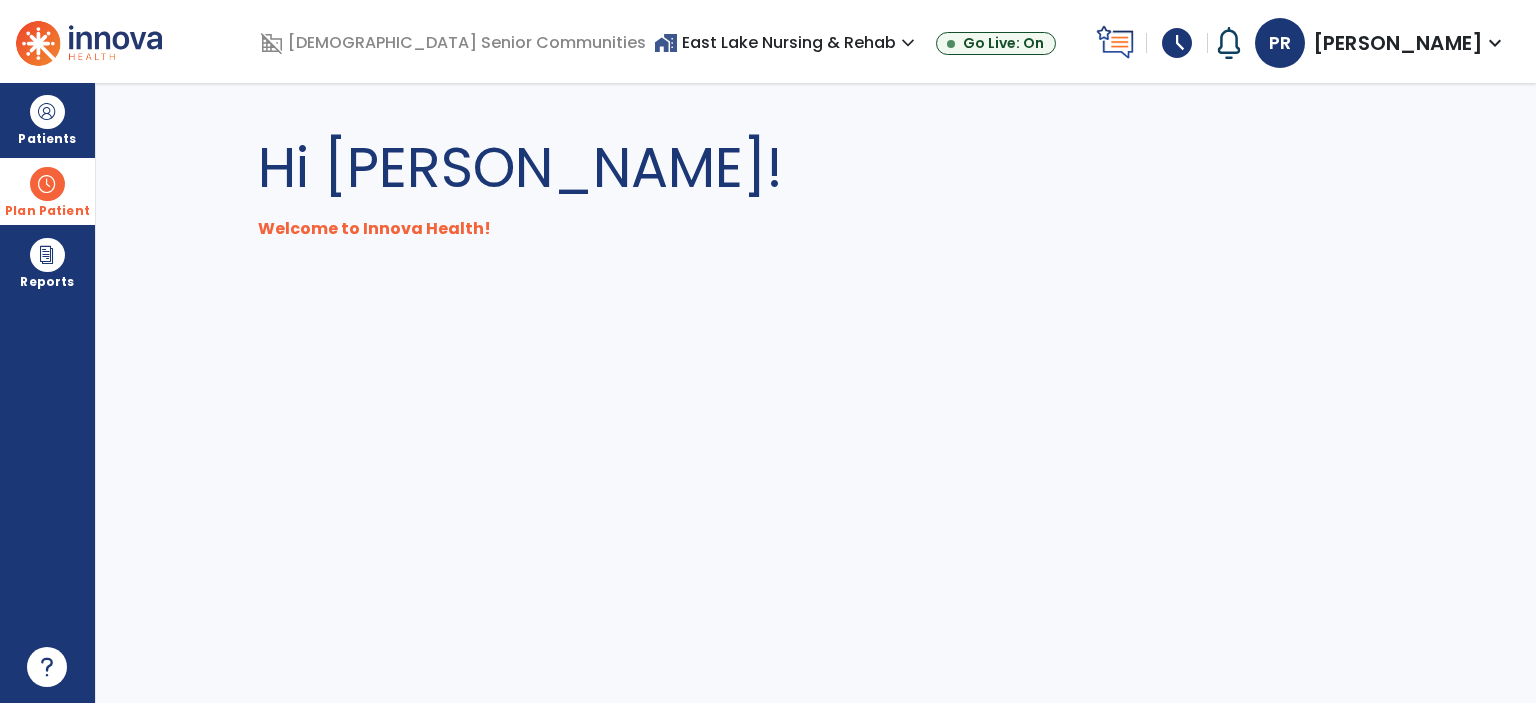 click at bounding box center [47, 184] 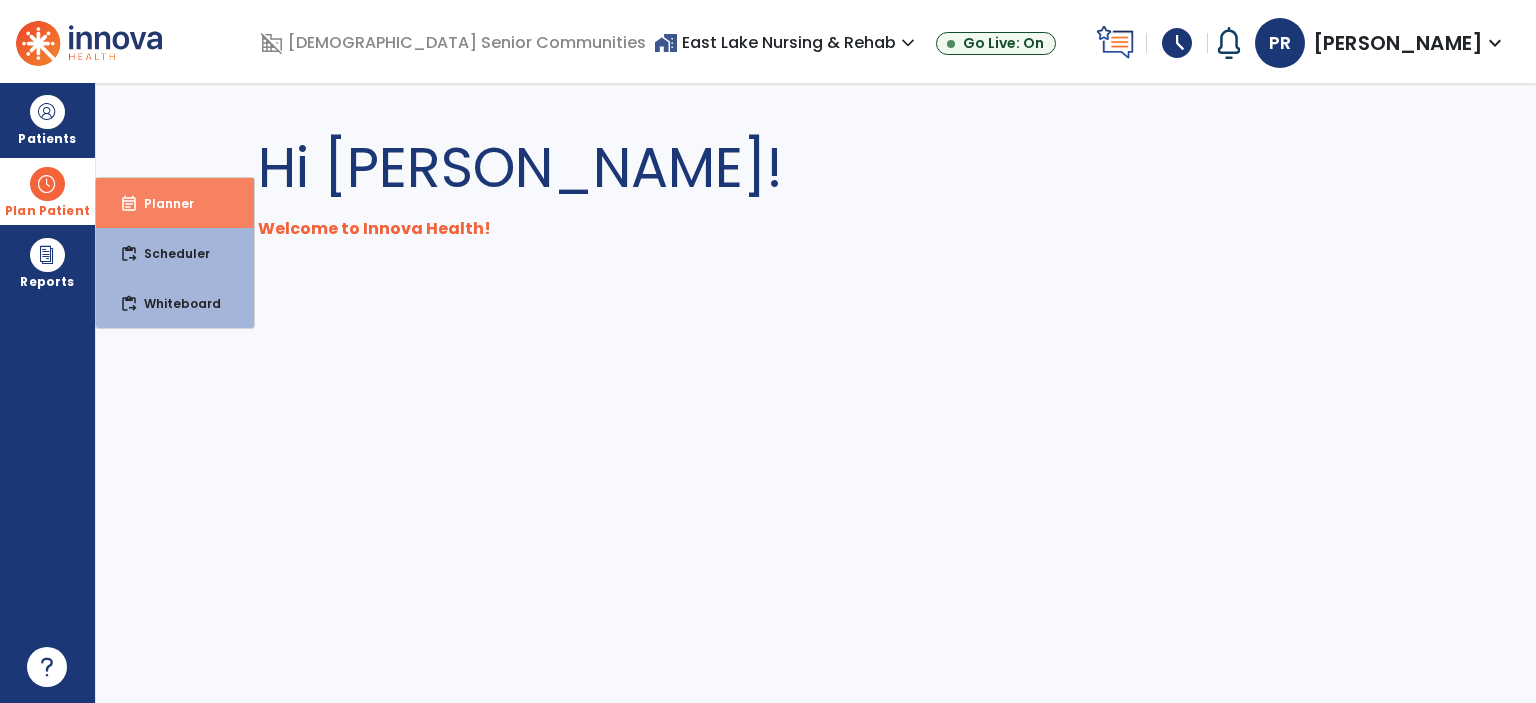 click on "Planner" at bounding box center [161, 203] 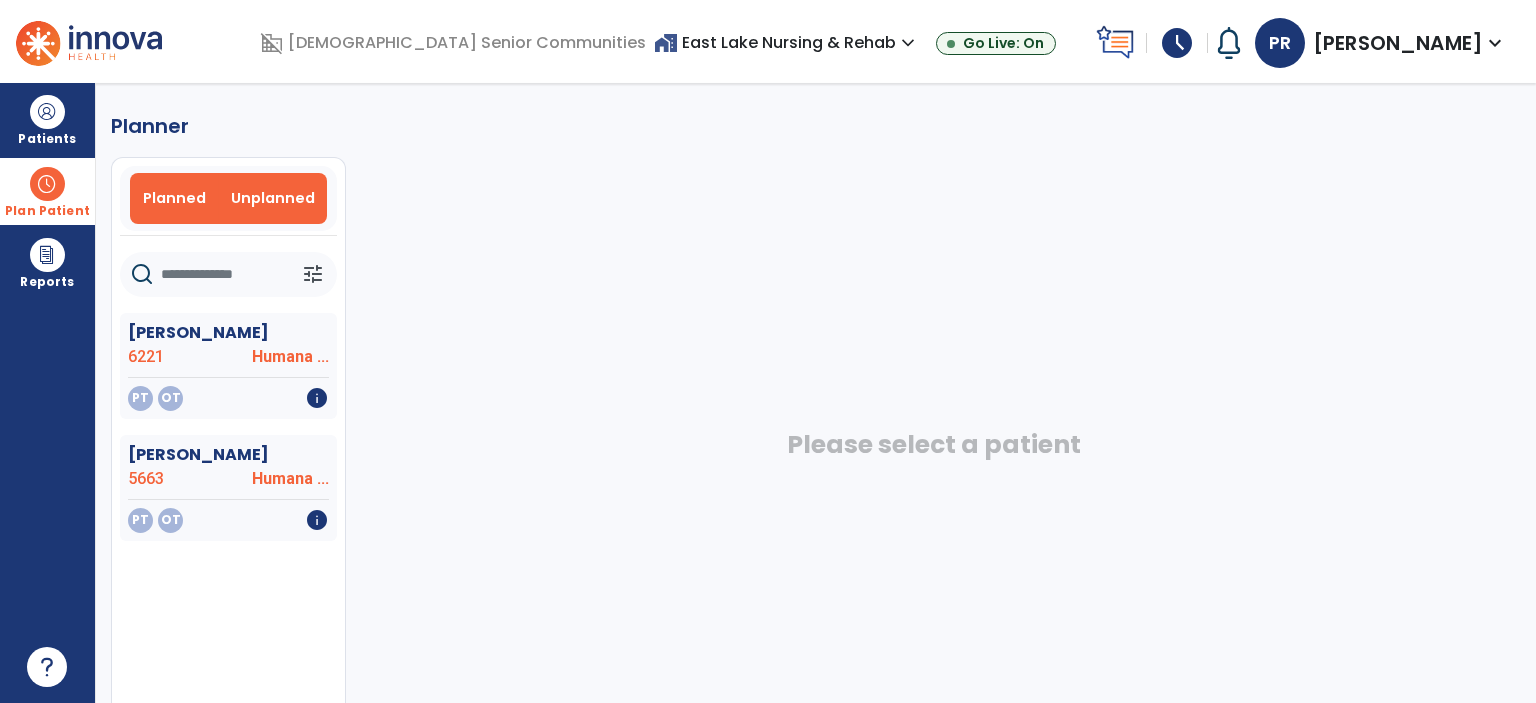 click on "Planned" at bounding box center (174, 198) 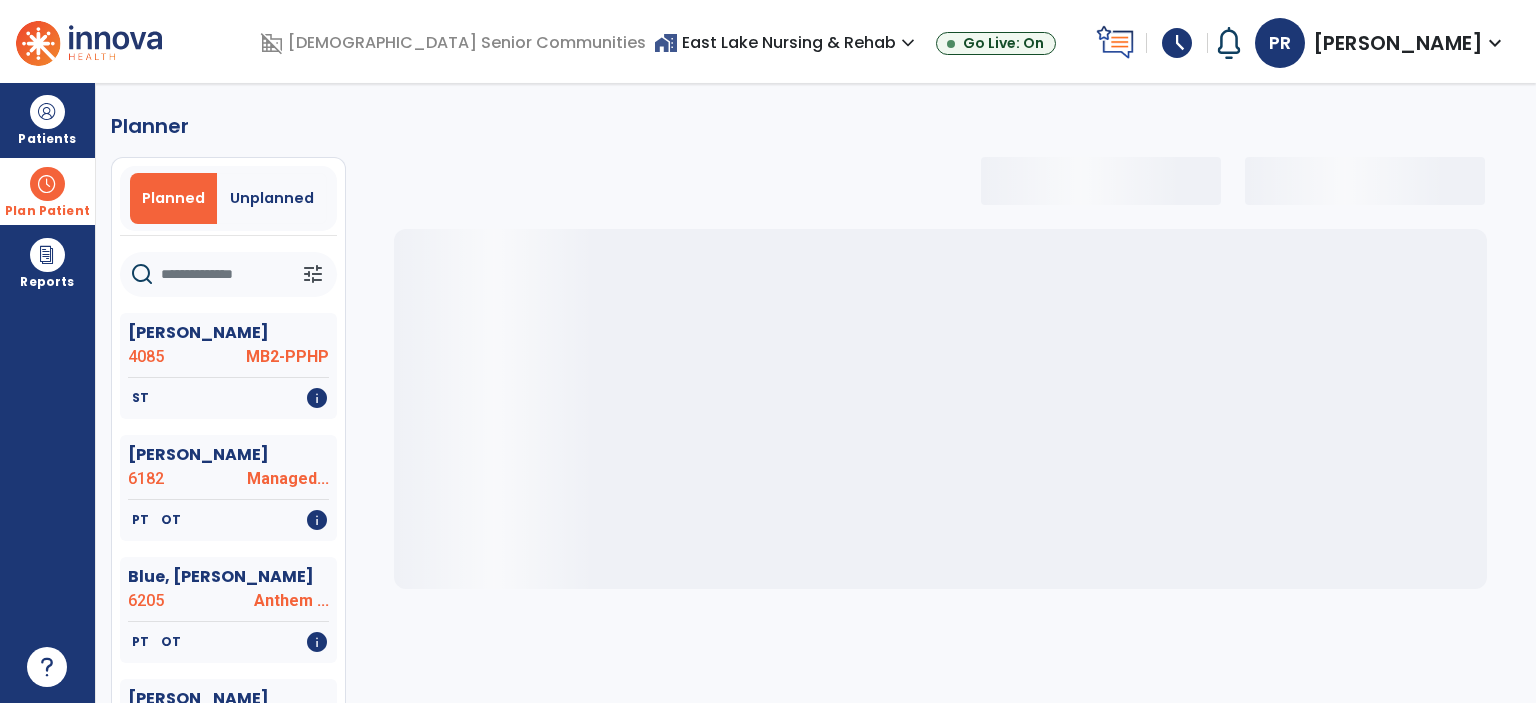 click 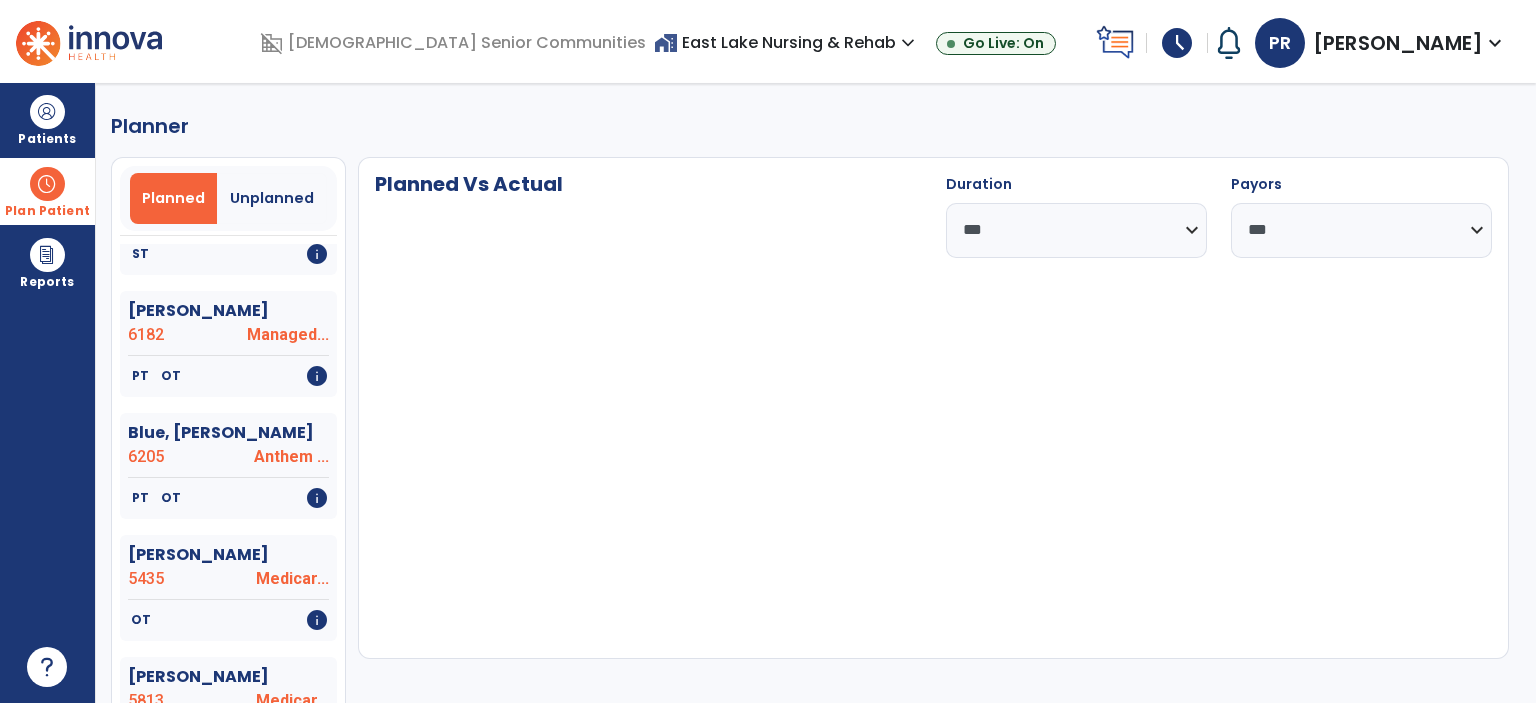 scroll, scrollTop: 200, scrollLeft: 0, axis: vertical 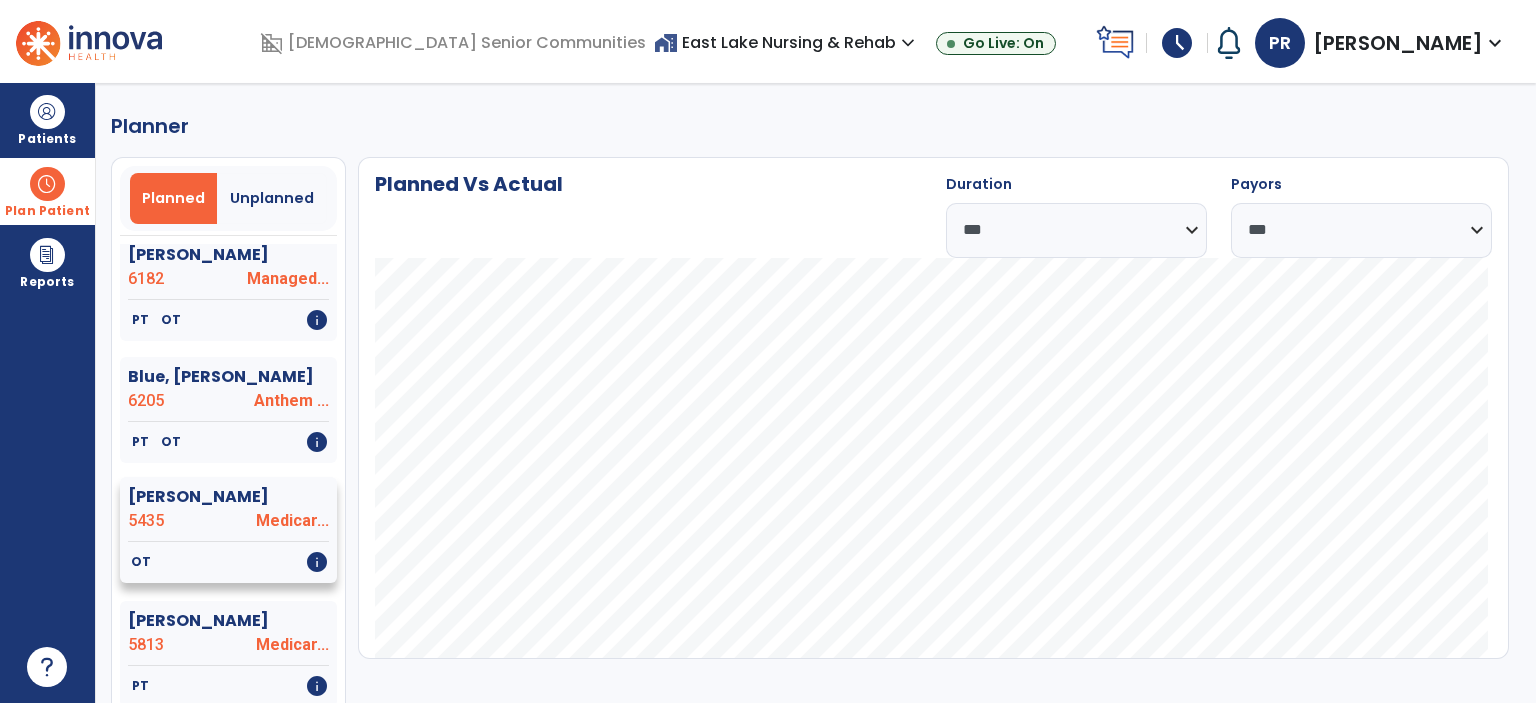 click on "5435" 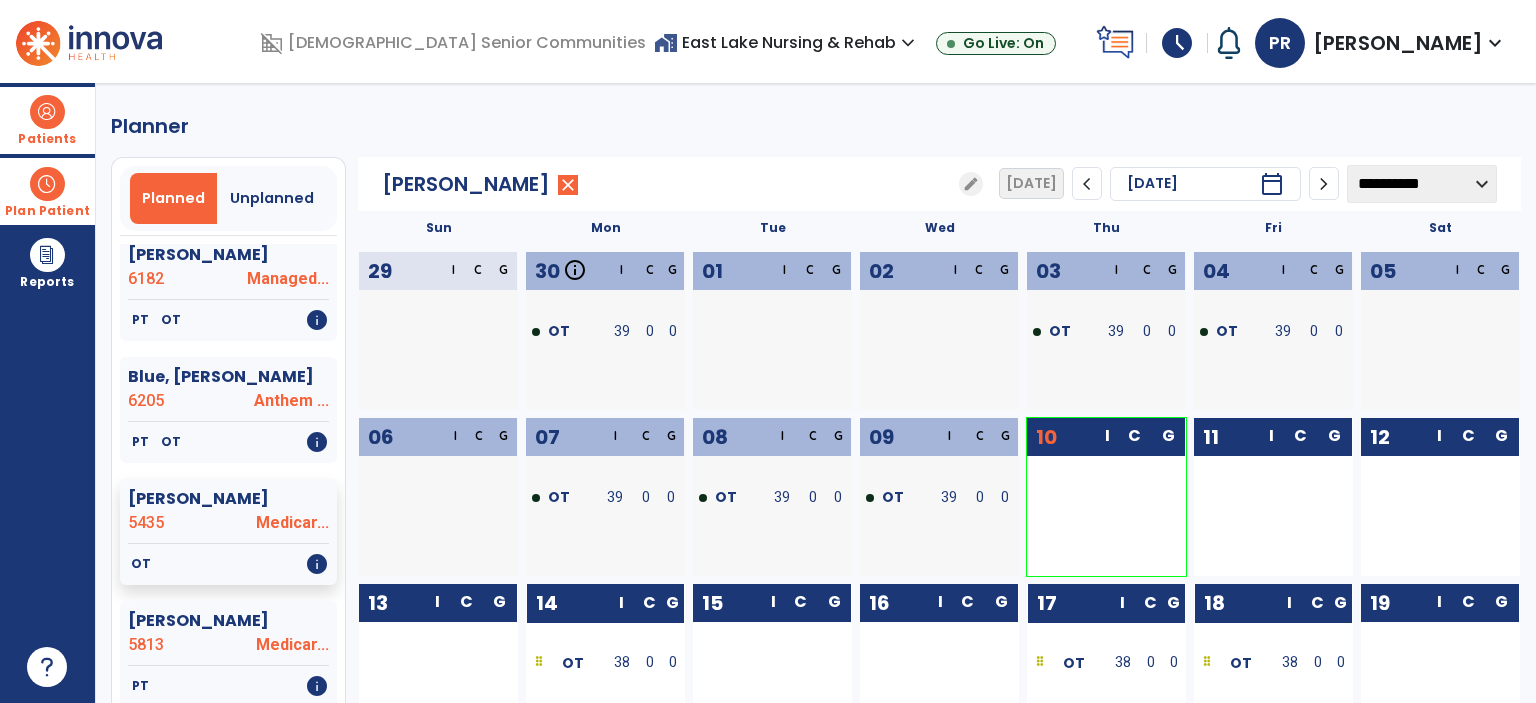 click on "Patients" at bounding box center [47, 120] 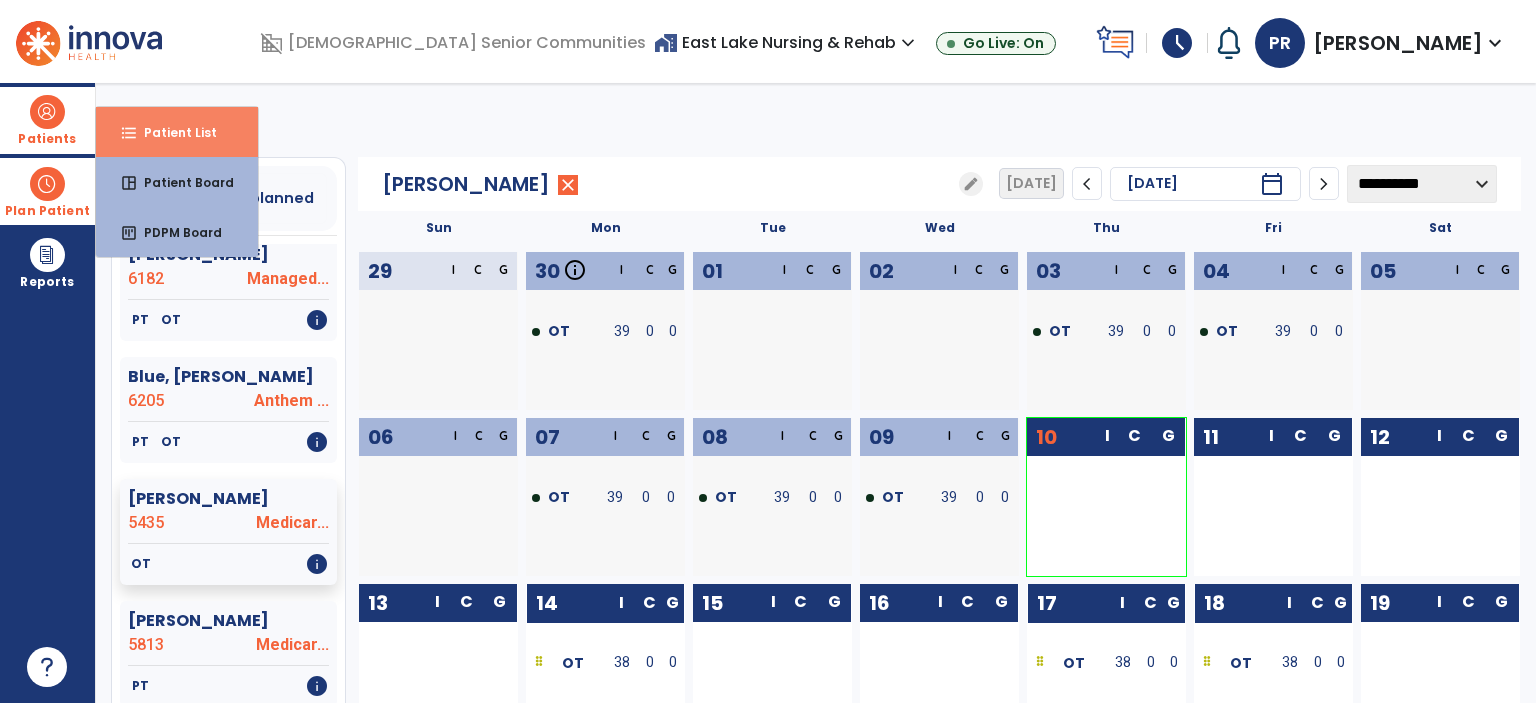 click on "format_list_bulleted  Patient List" at bounding box center [177, 132] 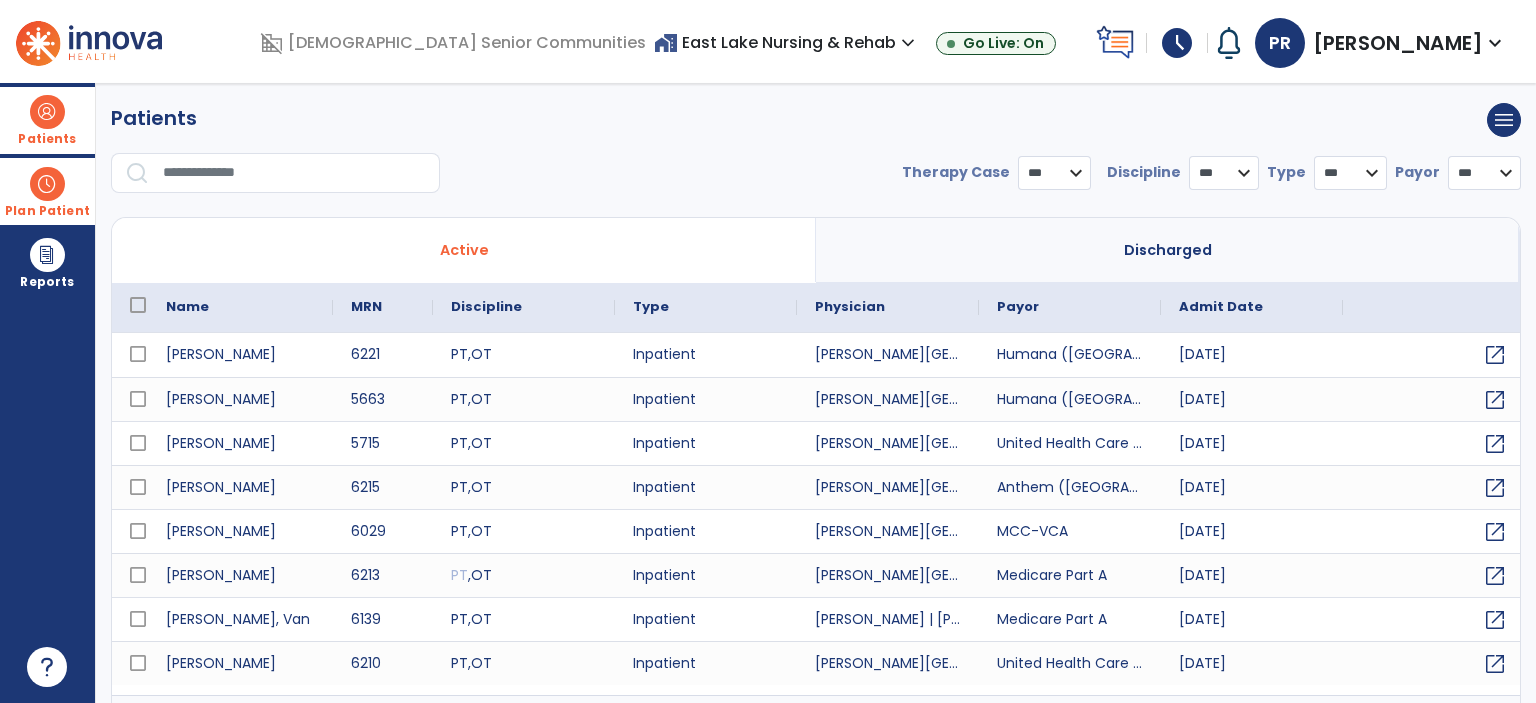 select on "***" 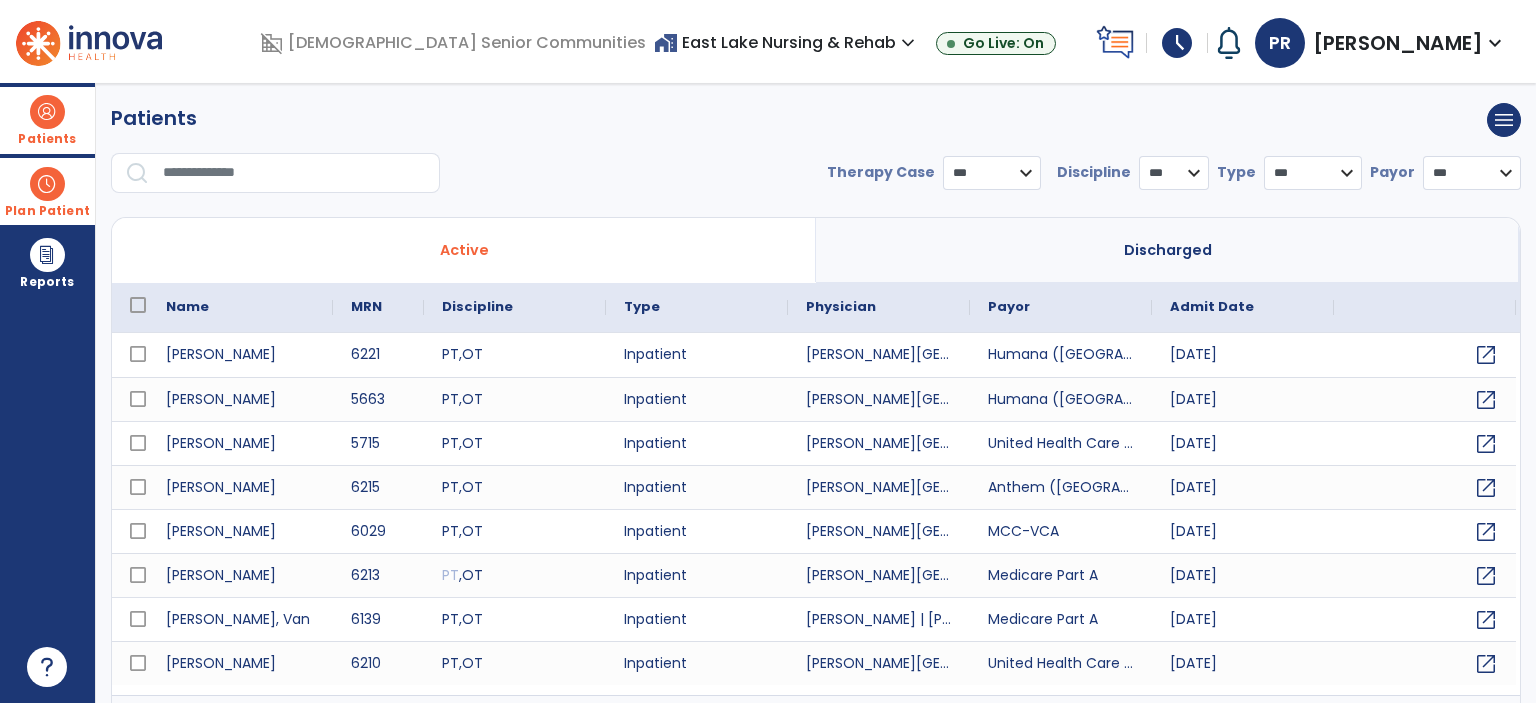 click at bounding box center (294, 173) 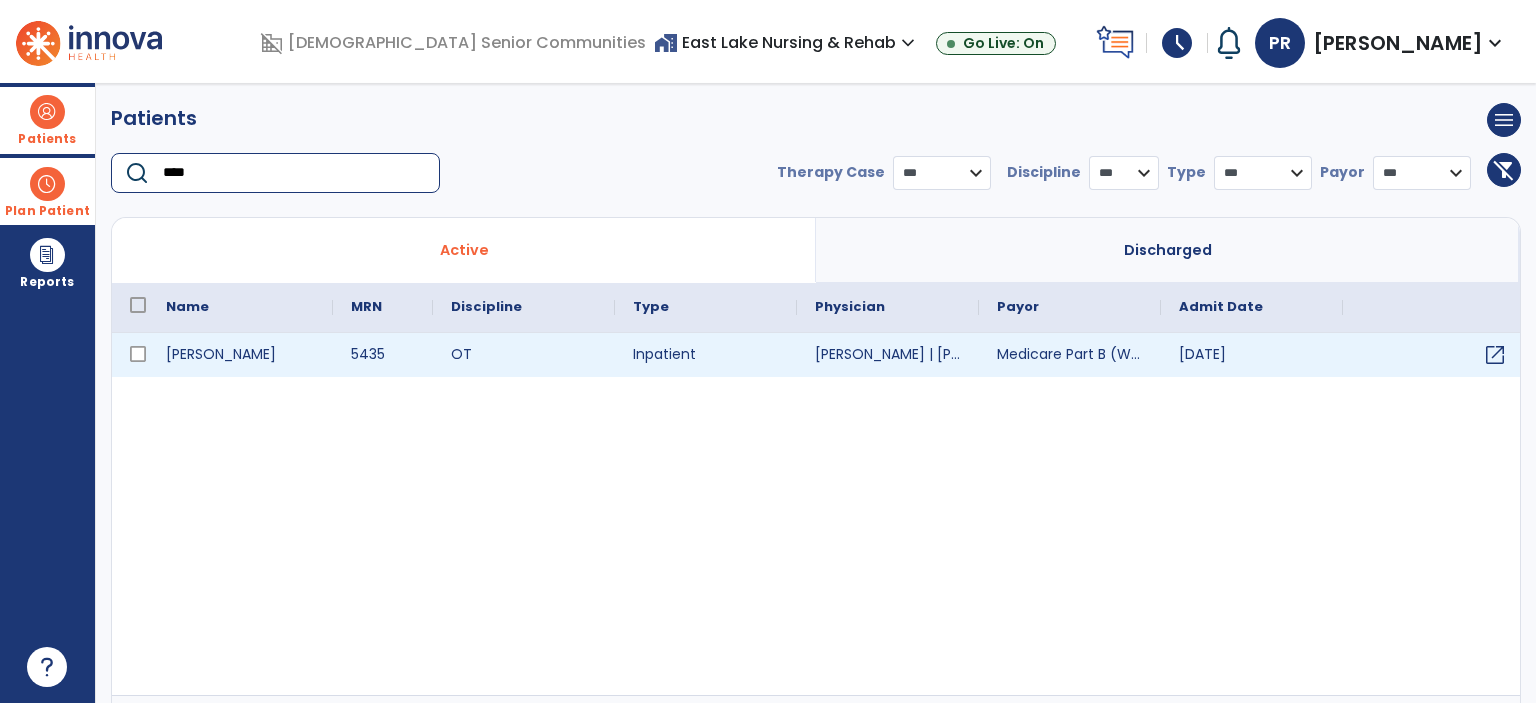 type on "****" 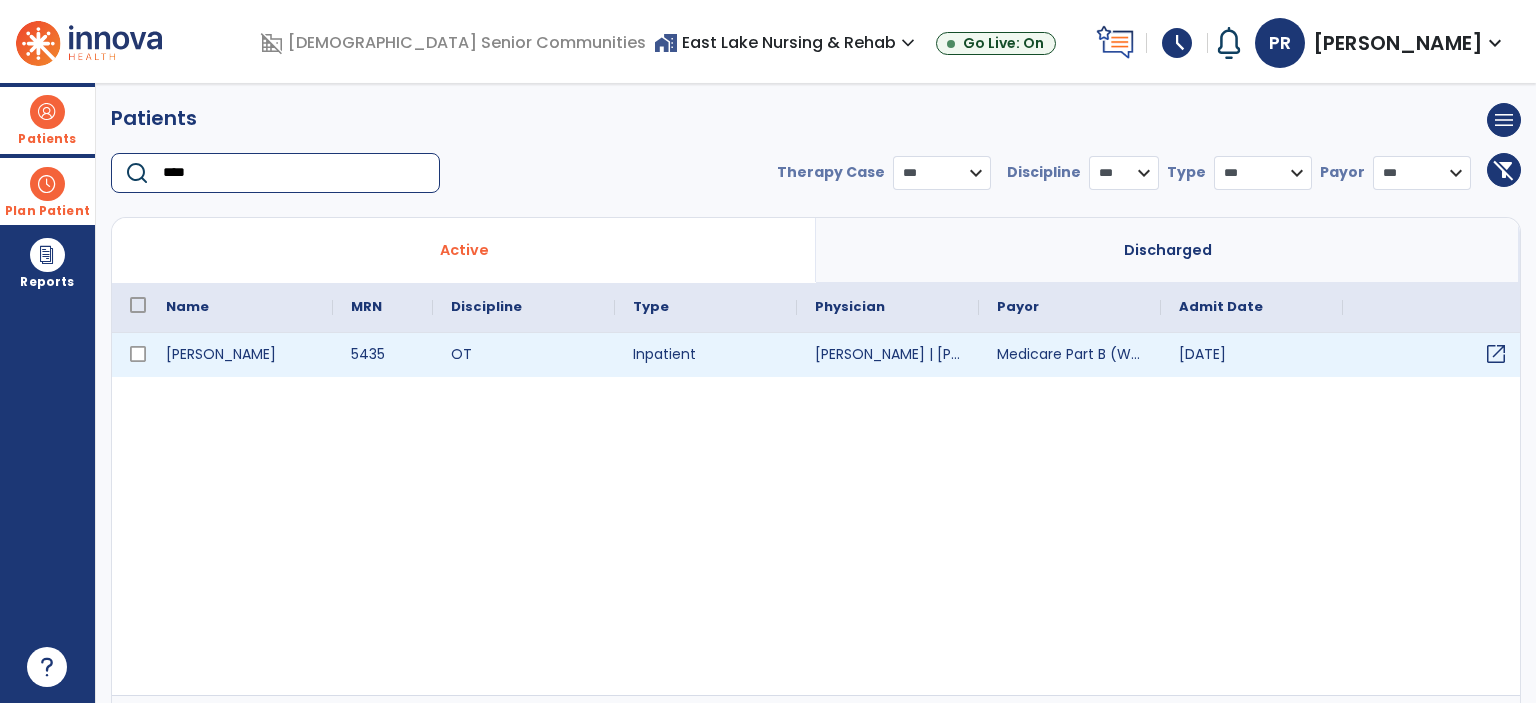 click on "open_in_new" at bounding box center [1496, 354] 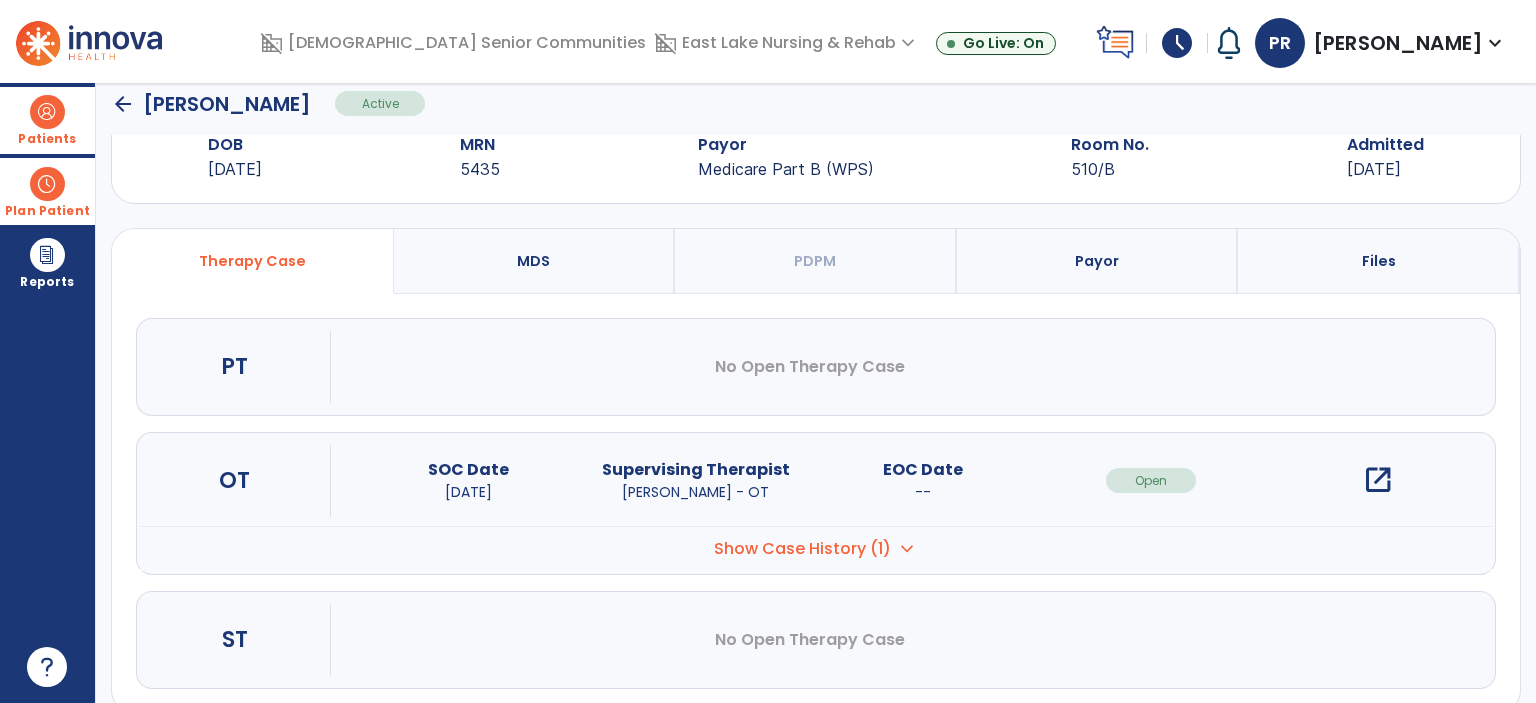 scroll, scrollTop: 88, scrollLeft: 0, axis: vertical 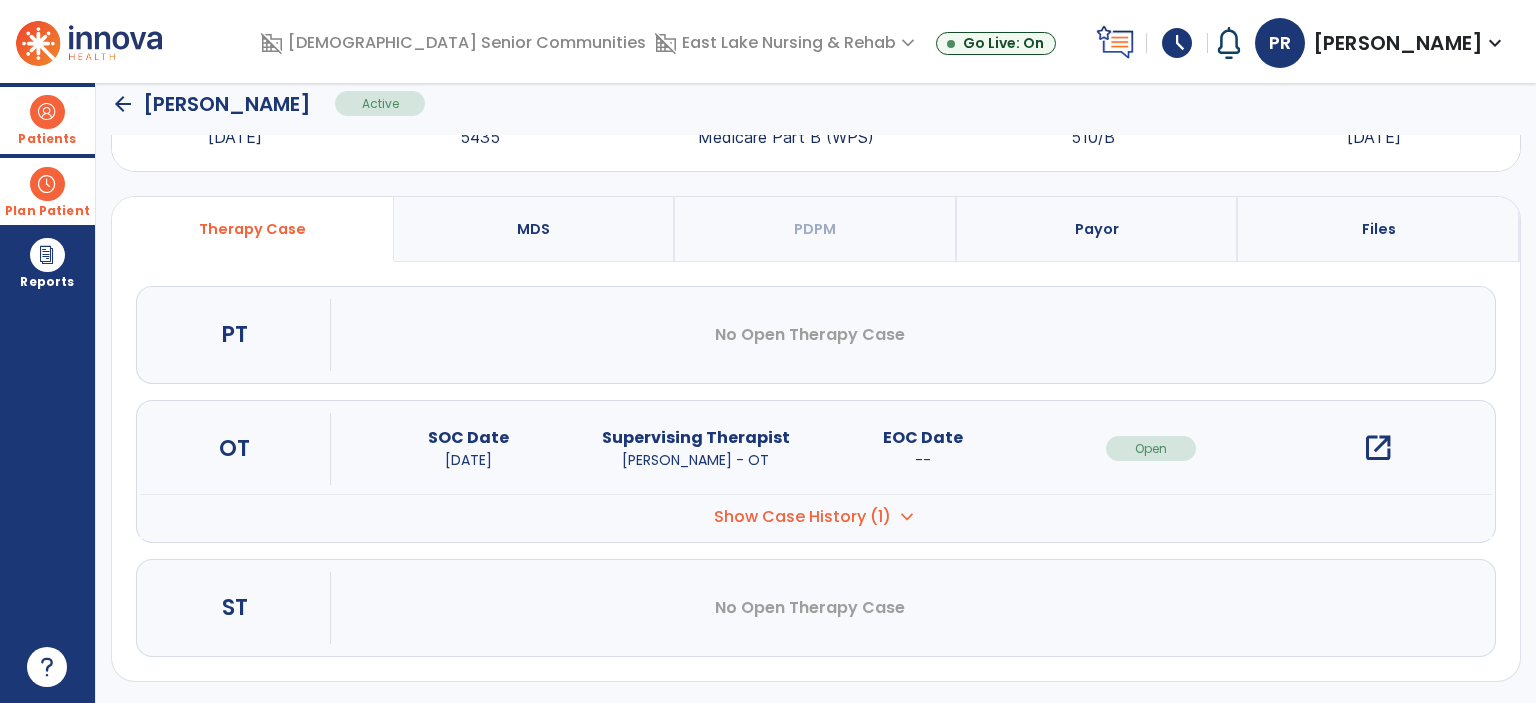 click on "Show Case History (1)" at bounding box center (802, 517) 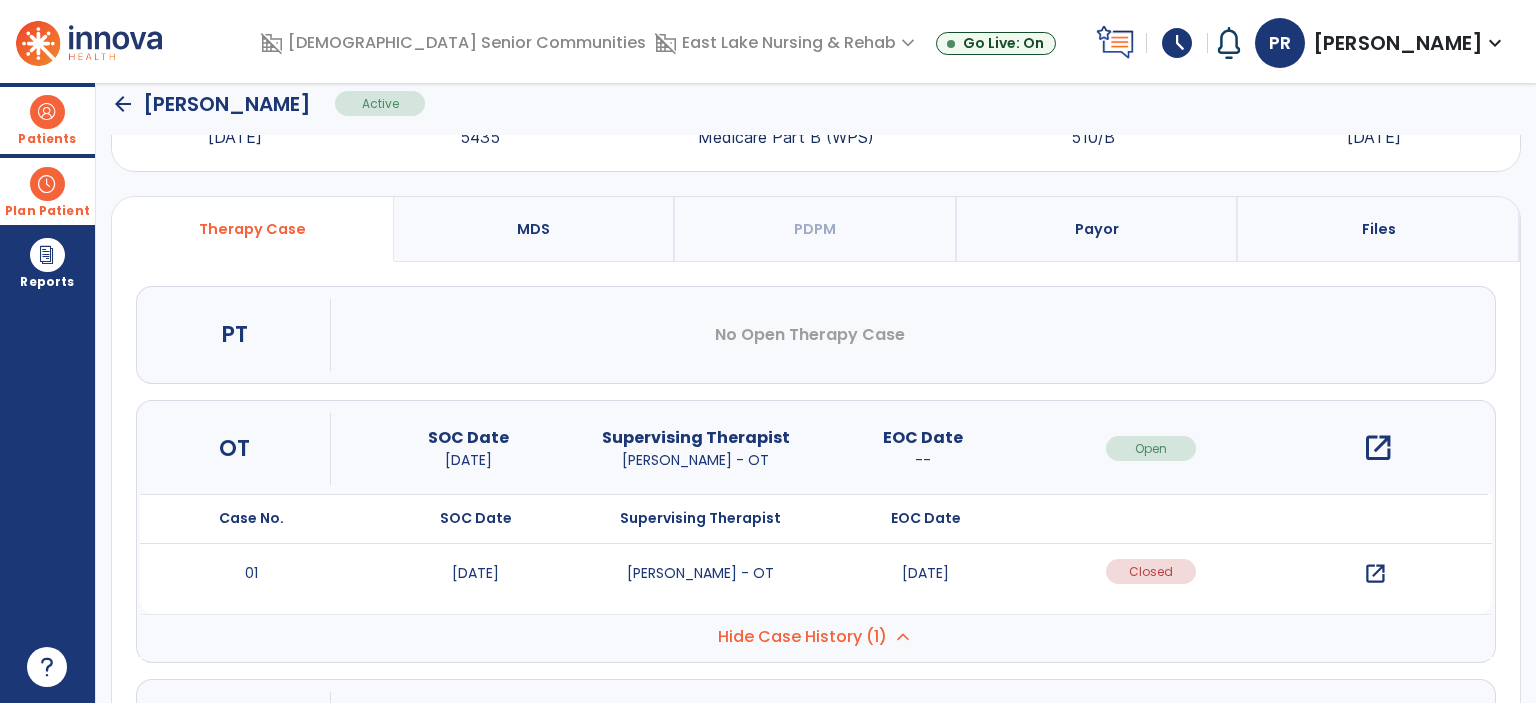 click on "open_in_new" at bounding box center (1378, 448) 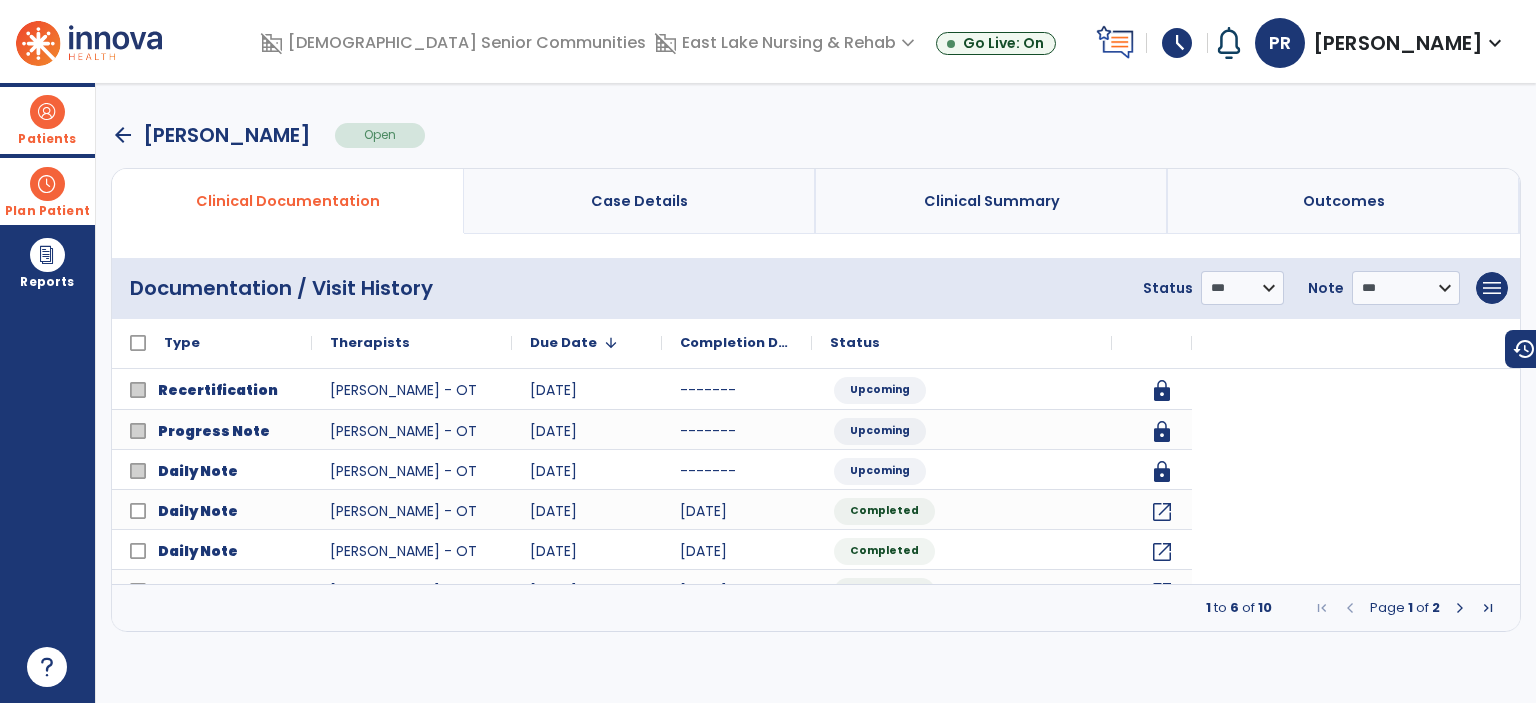 scroll, scrollTop: 0, scrollLeft: 0, axis: both 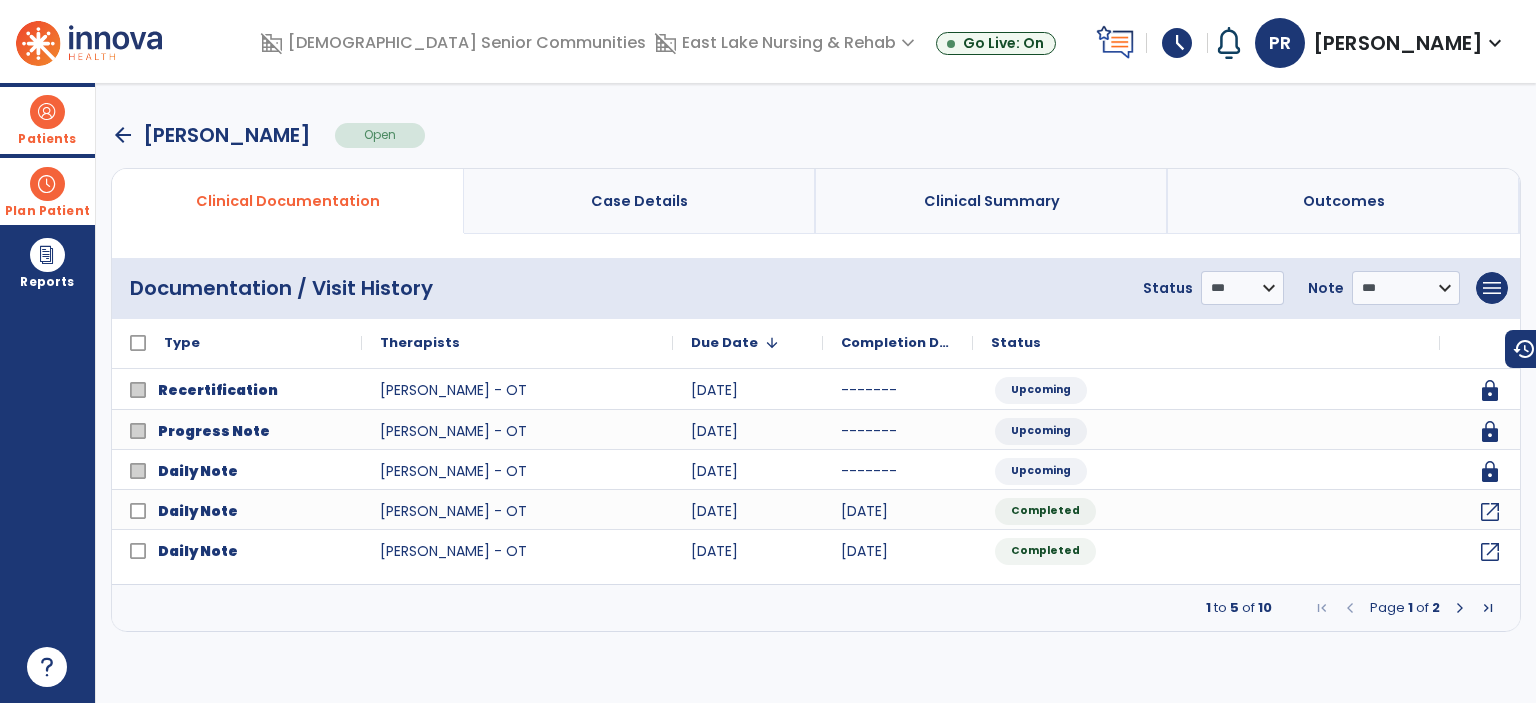 click at bounding box center [1460, 608] 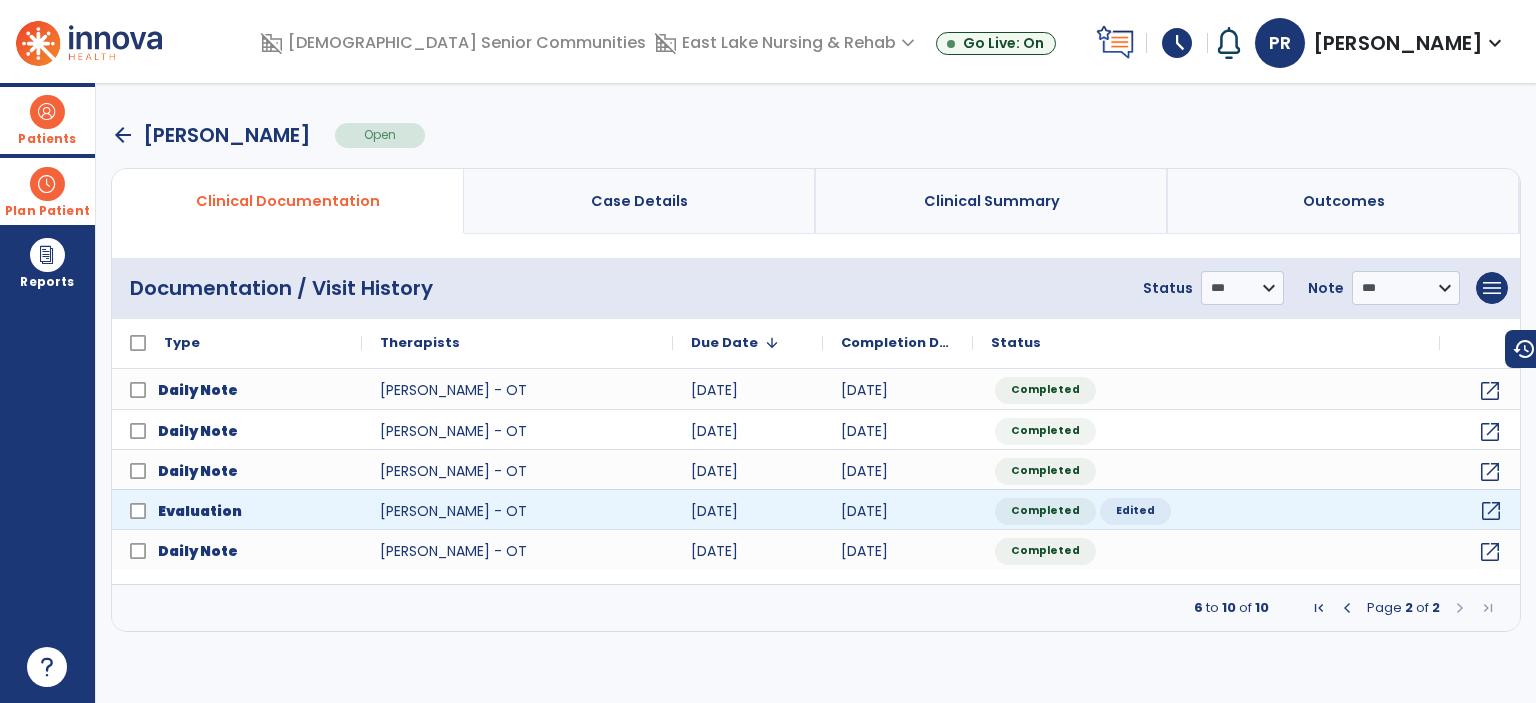 click on "open_in_new" 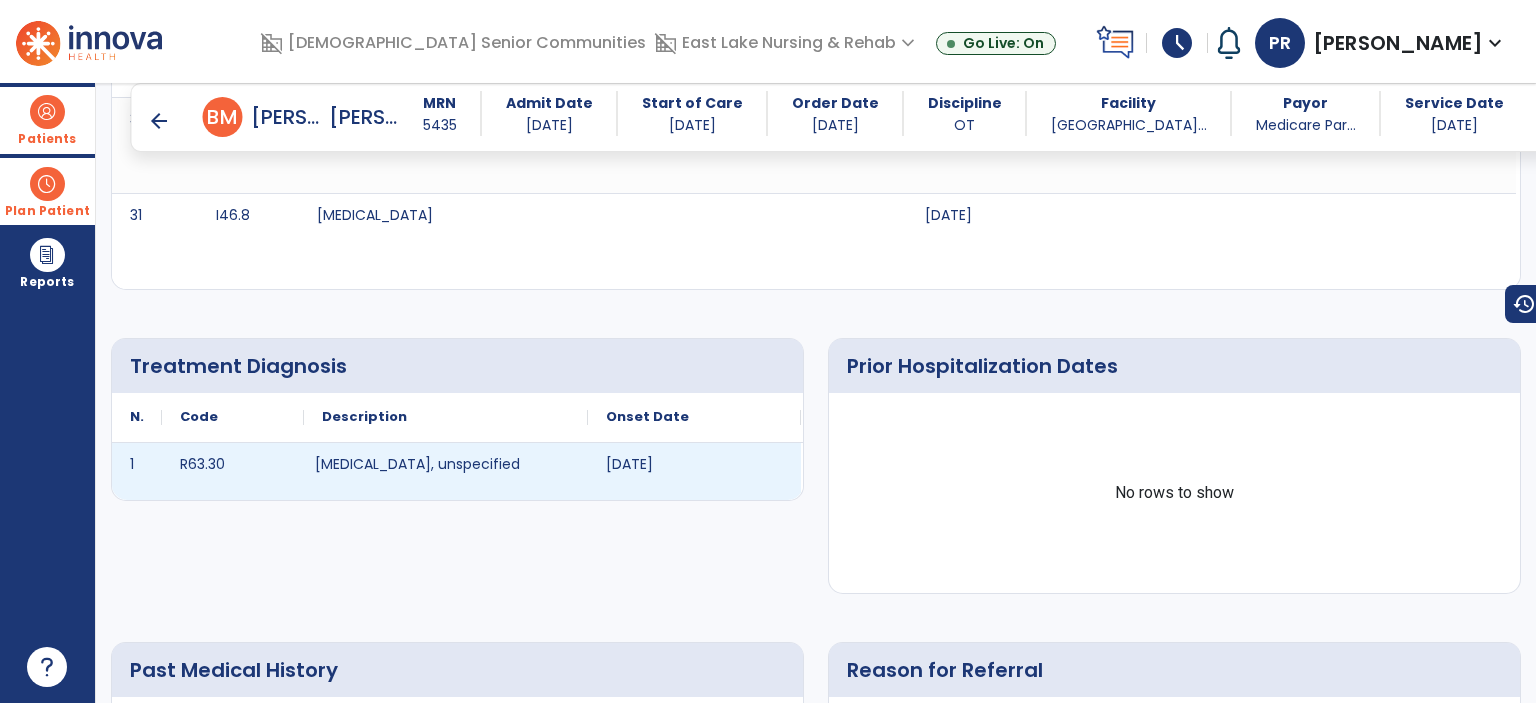 scroll, scrollTop: 2400, scrollLeft: 0, axis: vertical 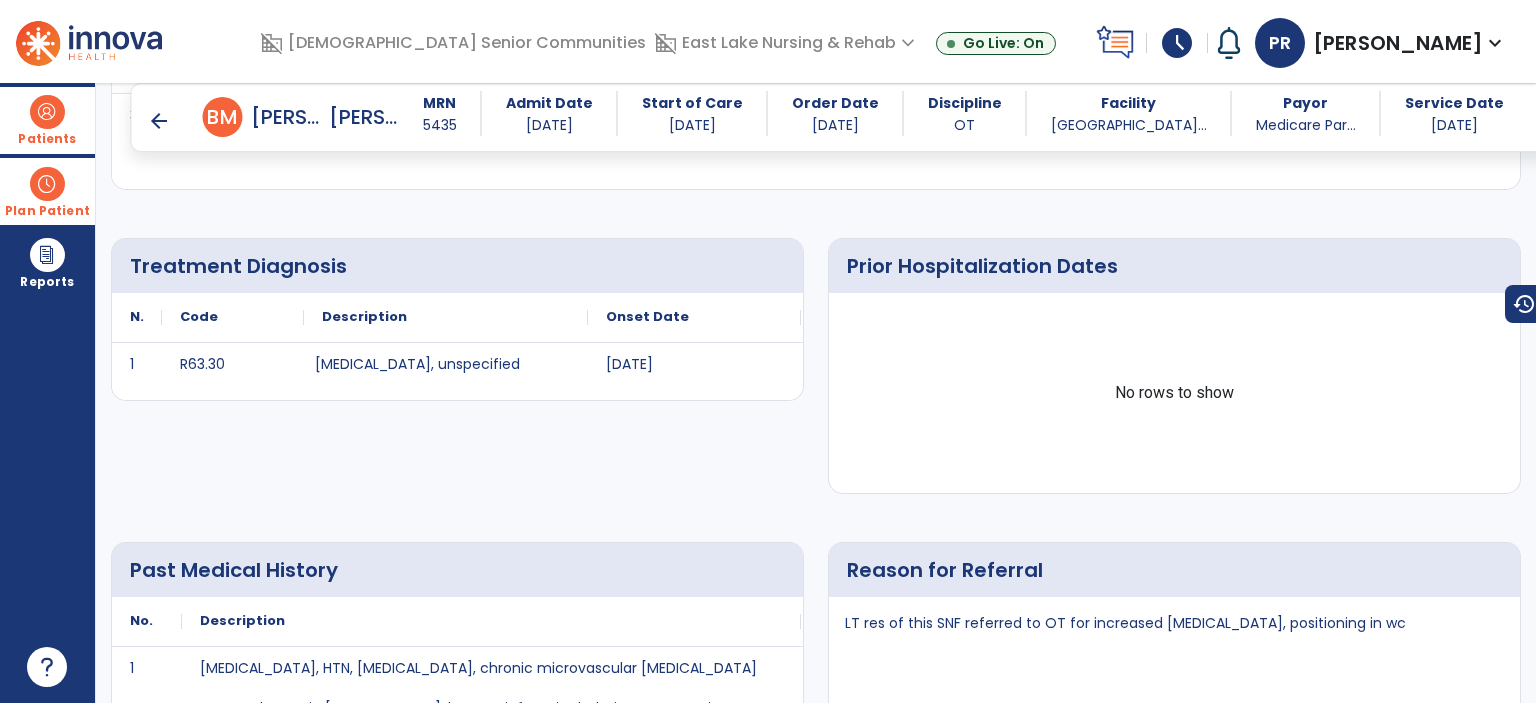 click at bounding box center (47, 184) 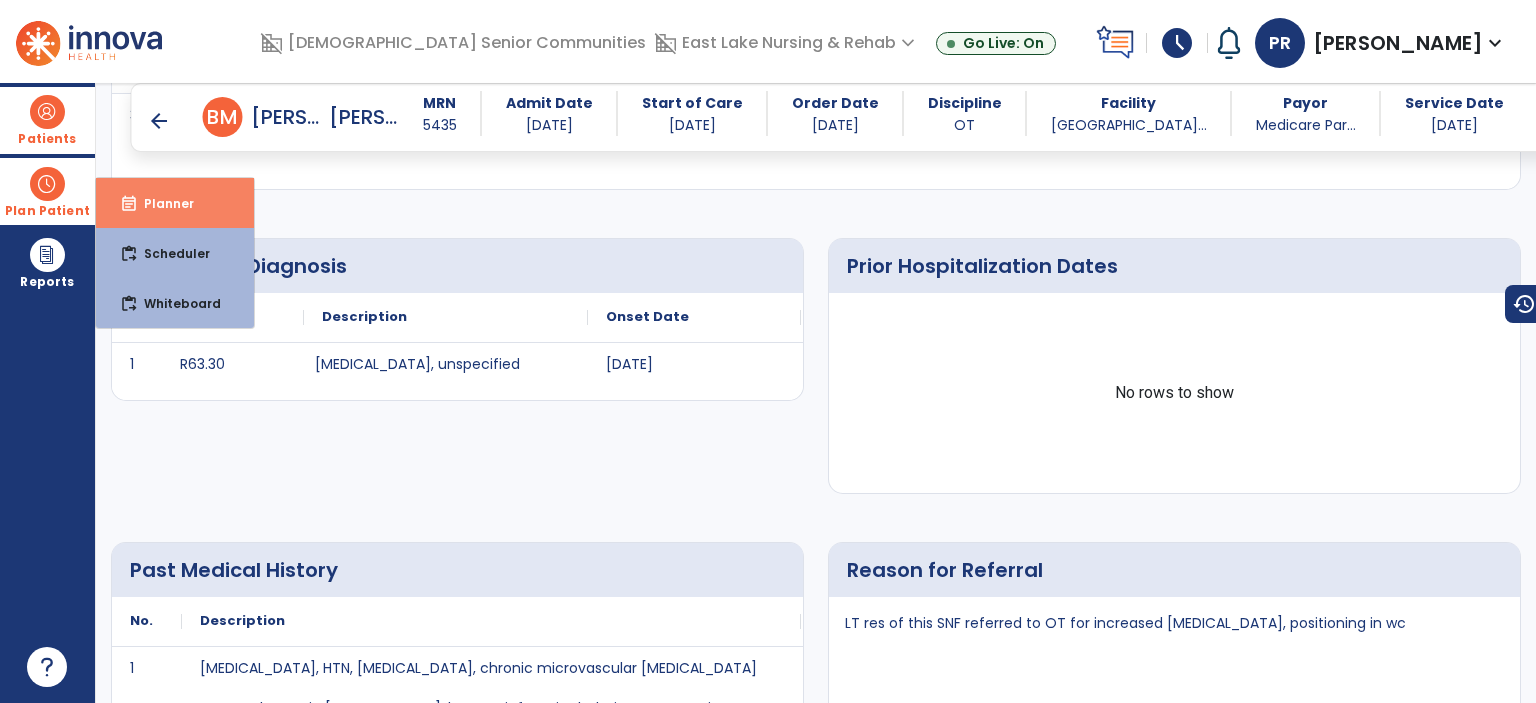 click on "Planner" at bounding box center [161, 203] 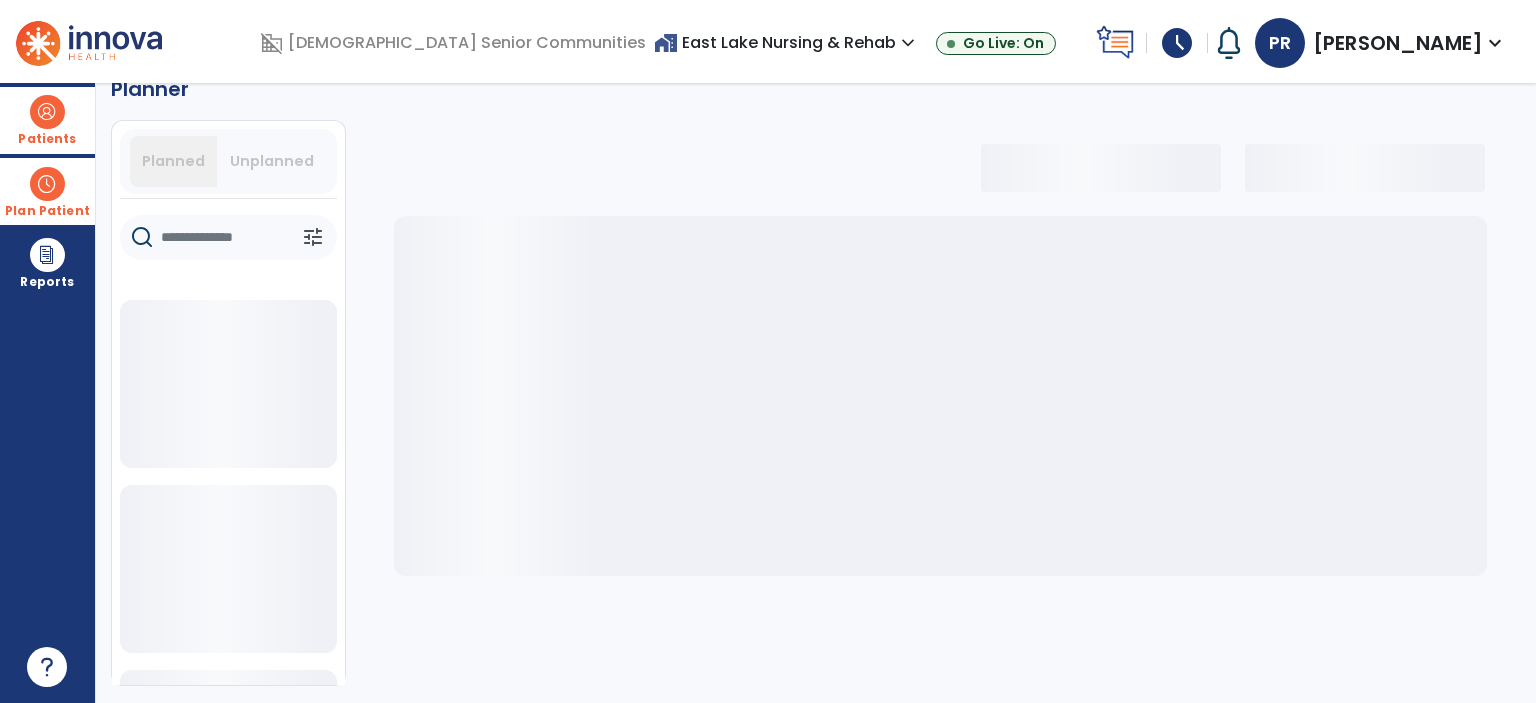 scroll, scrollTop: 36, scrollLeft: 0, axis: vertical 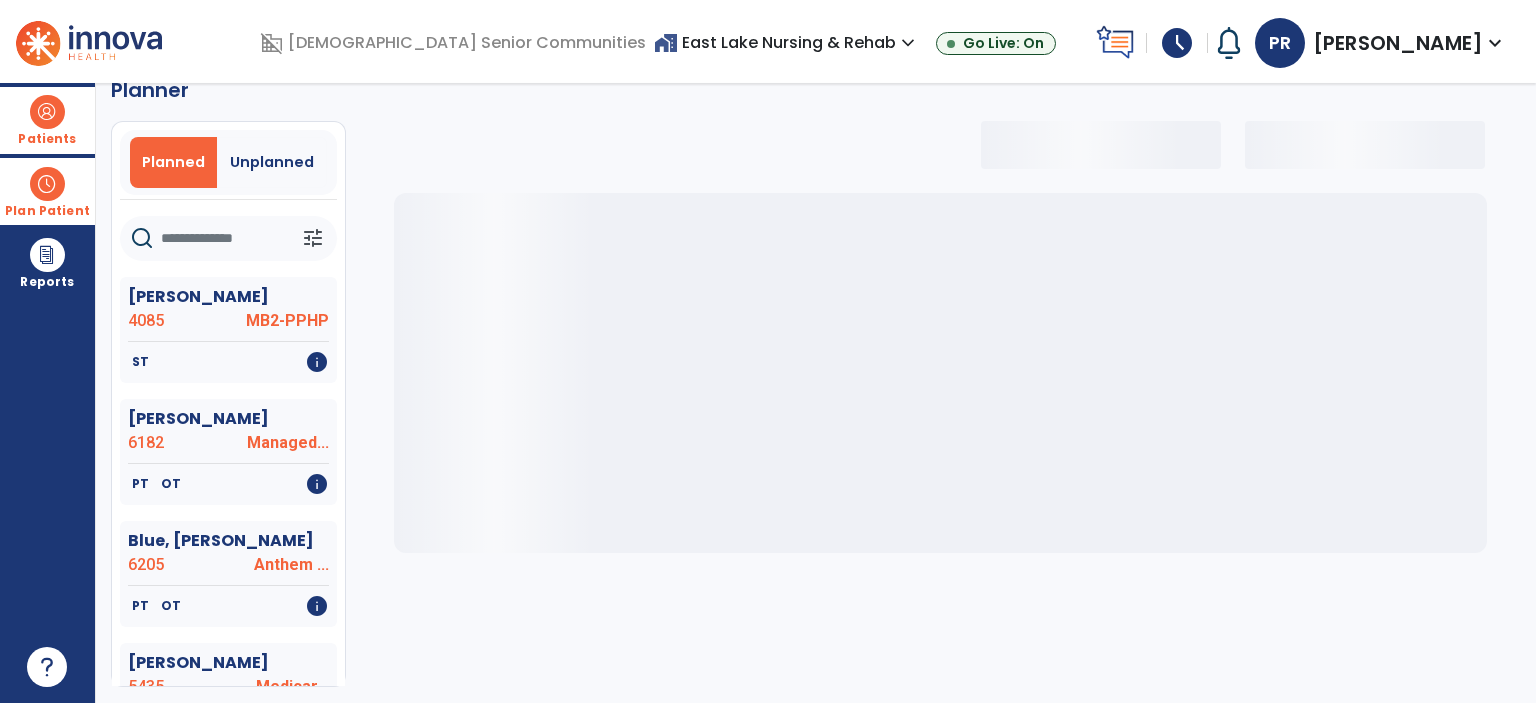 select on "***" 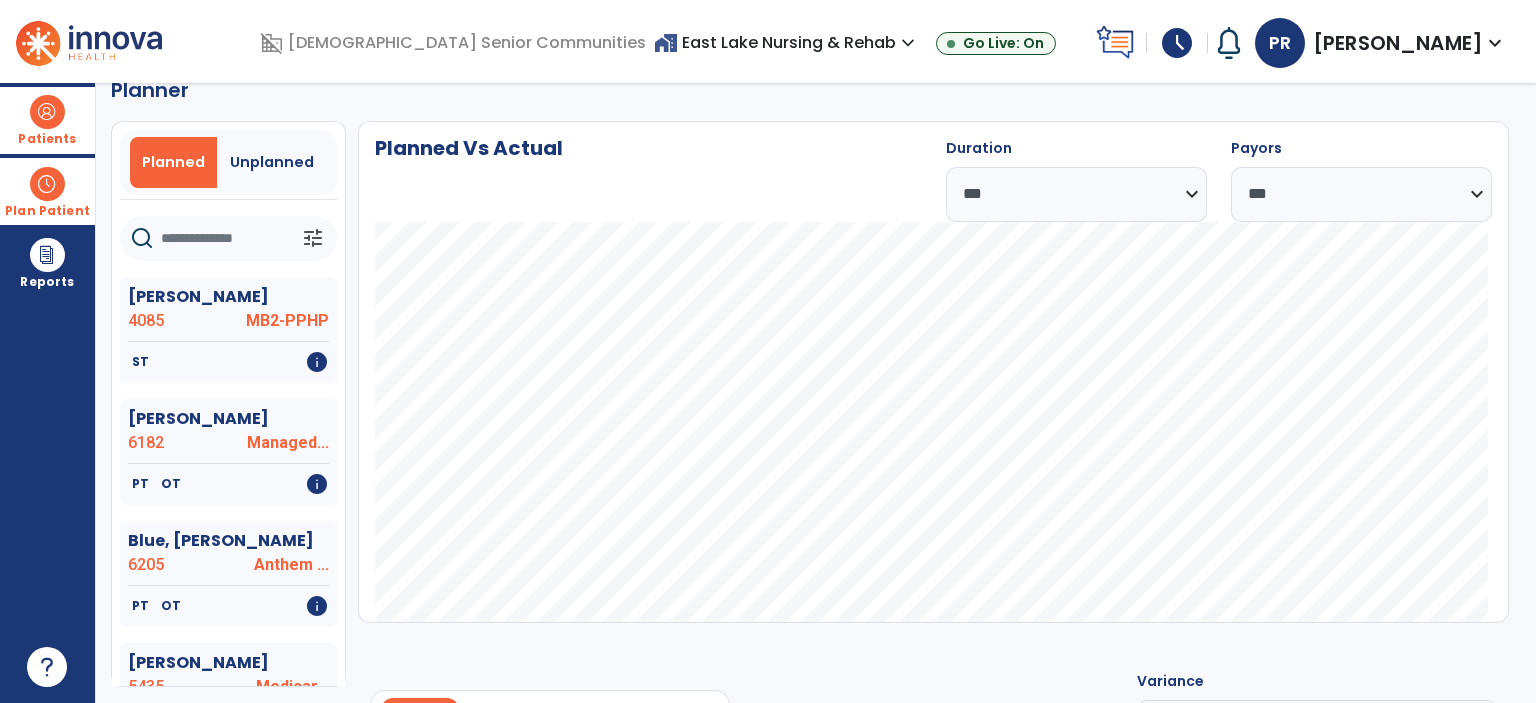 click 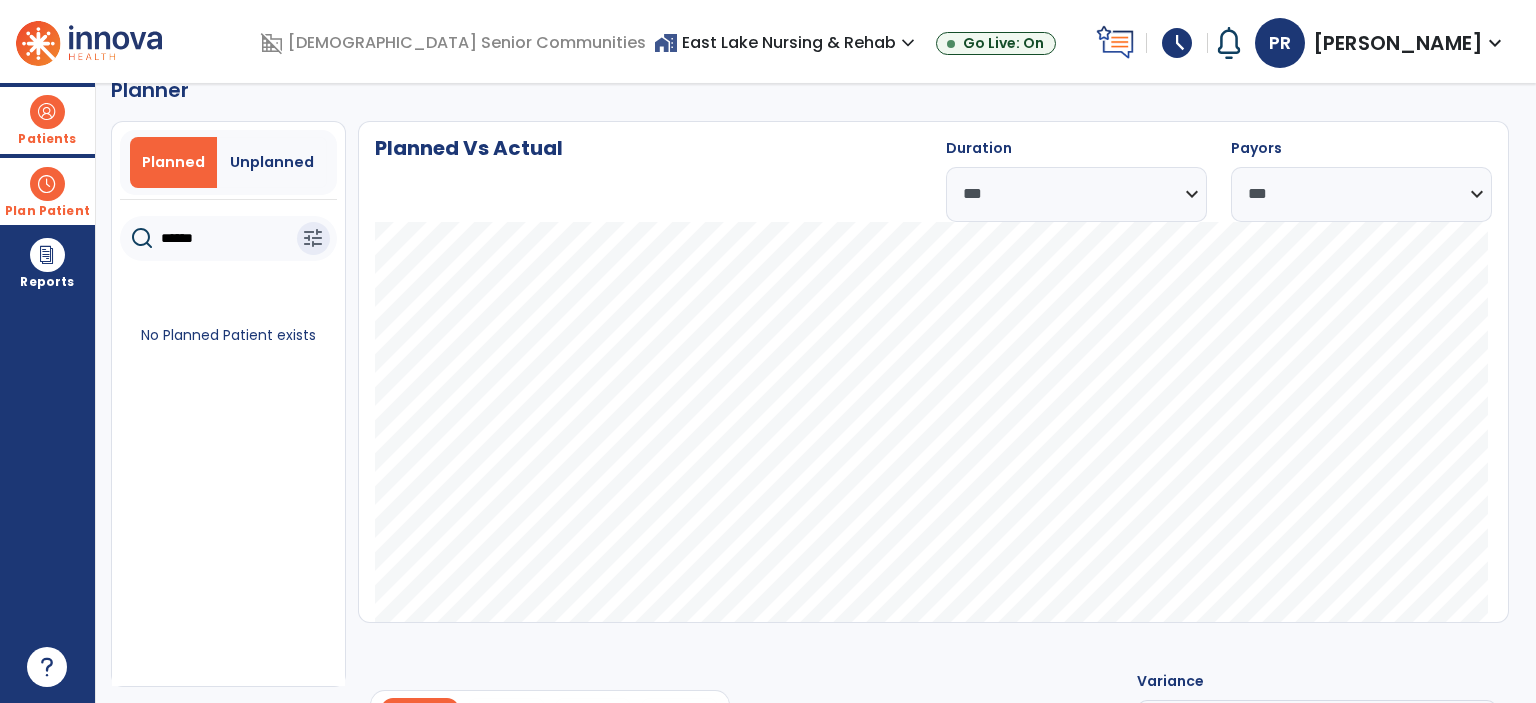 type on "******" 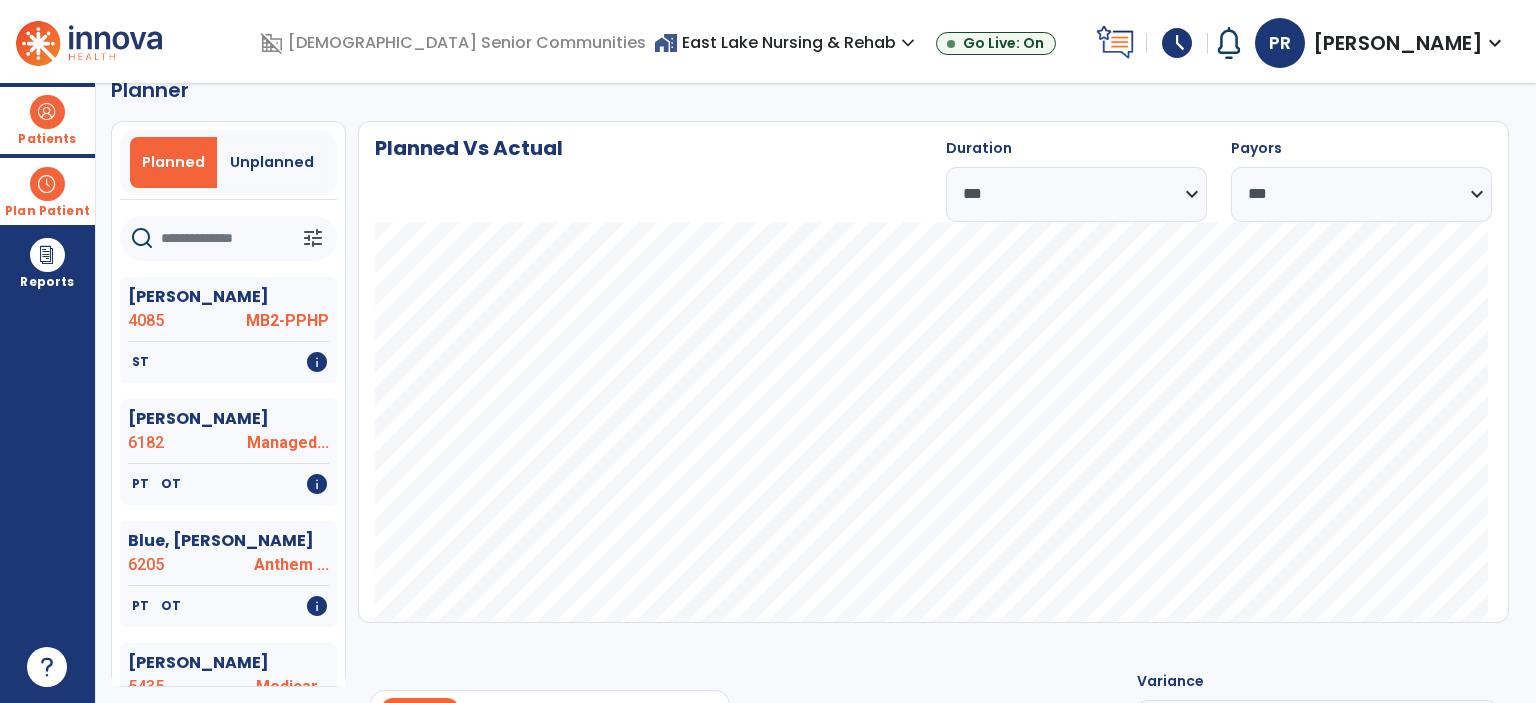 click 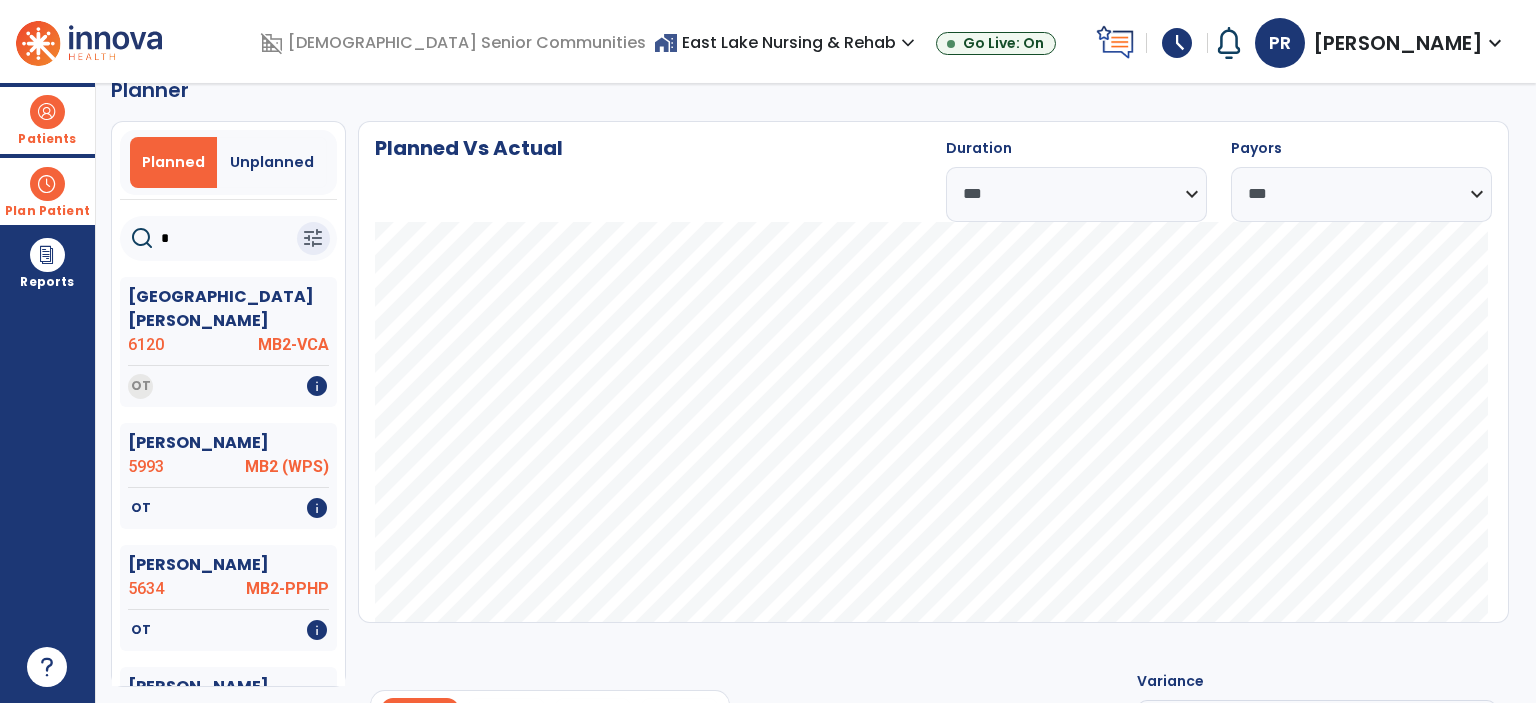 click on "*" 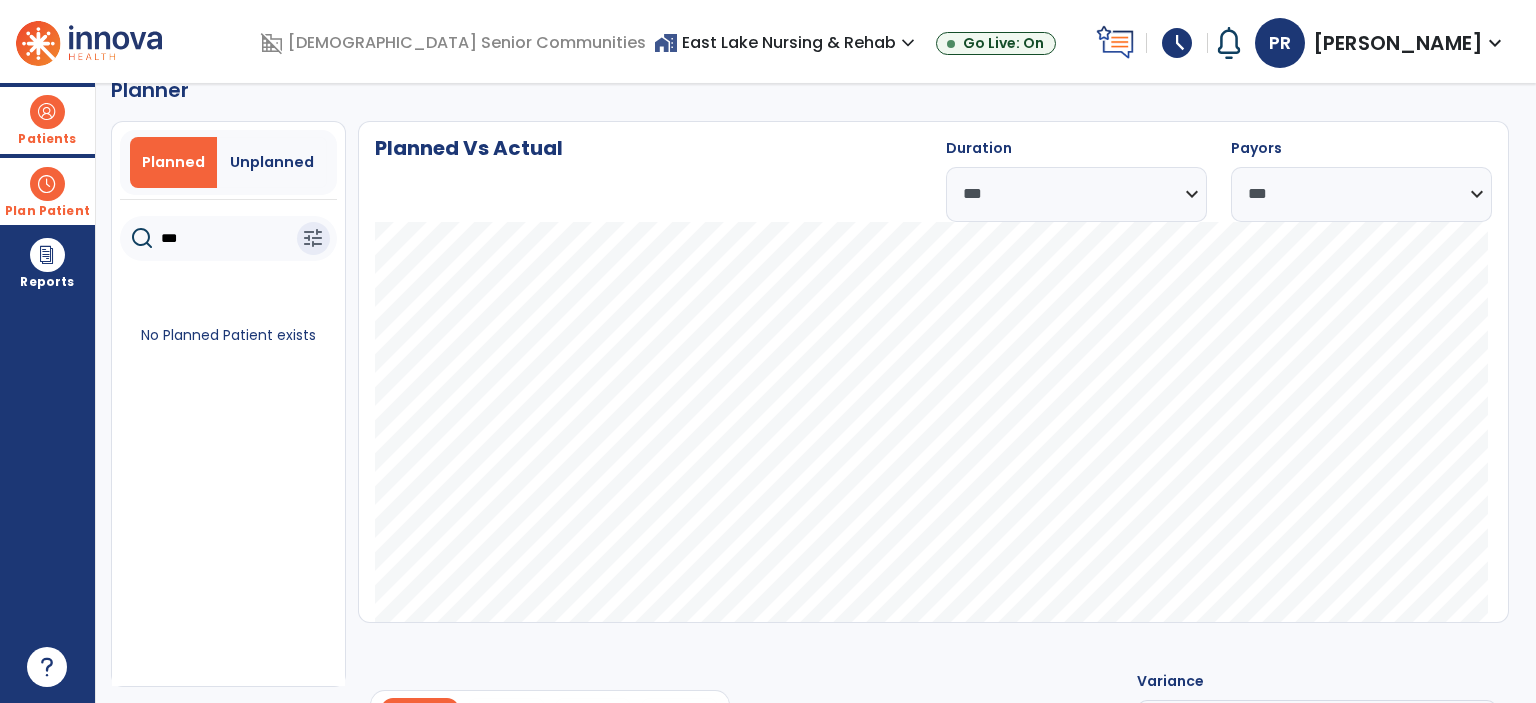 type on "***" 